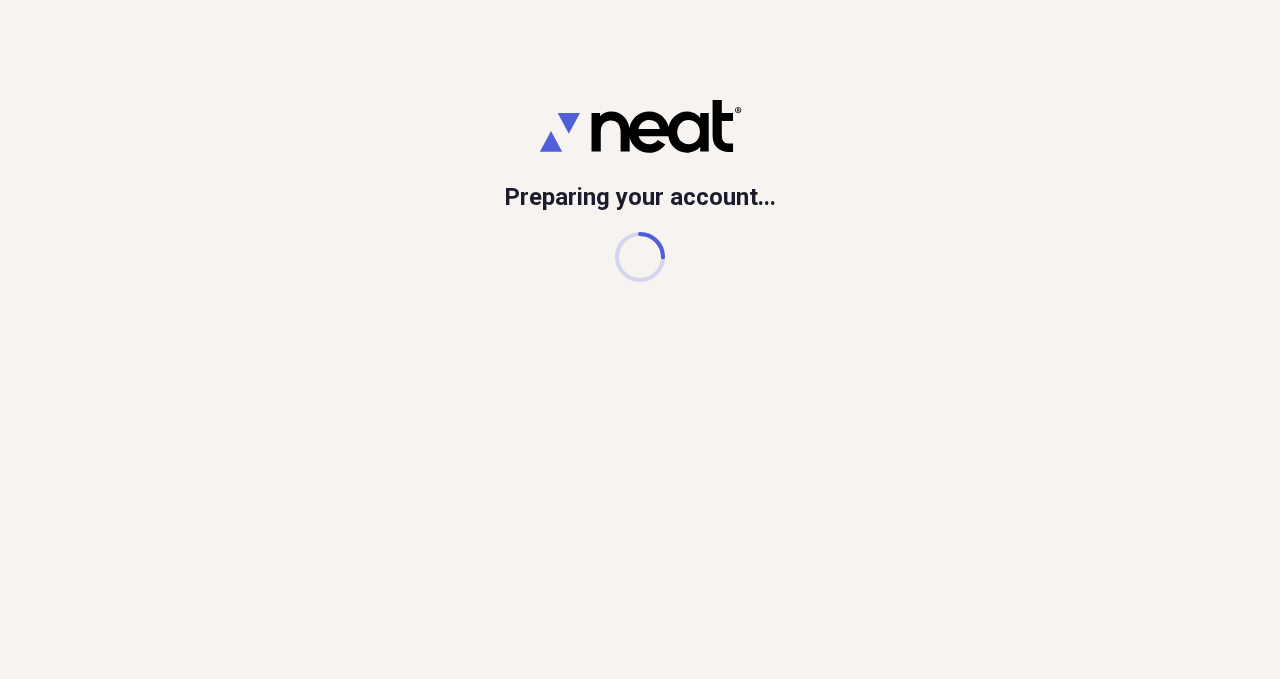 scroll, scrollTop: 0, scrollLeft: 0, axis: both 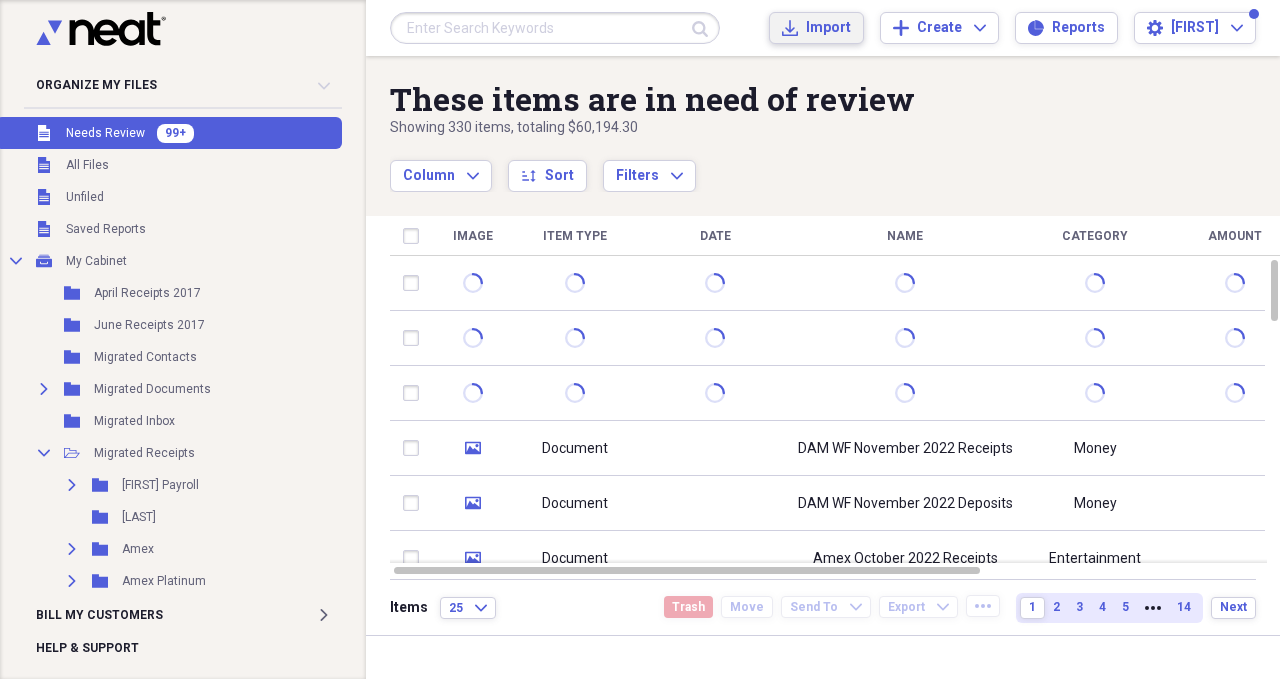 click on "Import Import" at bounding box center (816, 28) 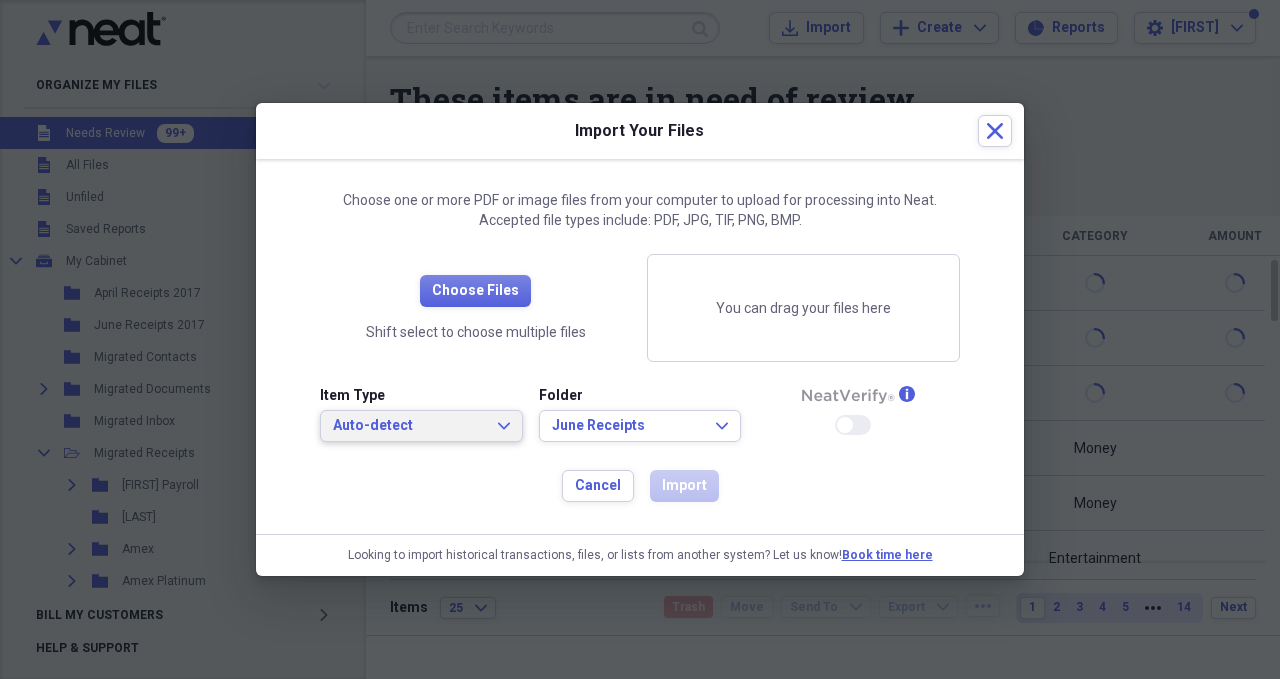 click on "Auto-detect Expand" at bounding box center [421, 426] 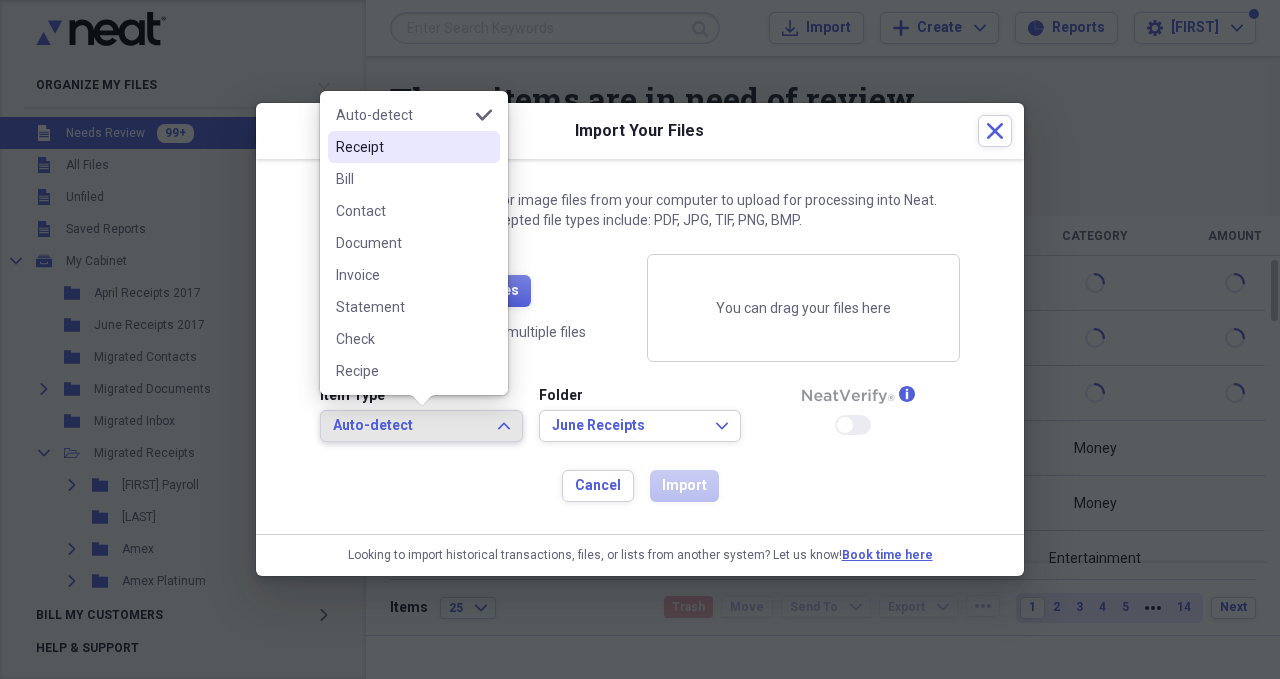 click on "Receipt" at bounding box center (402, 147) 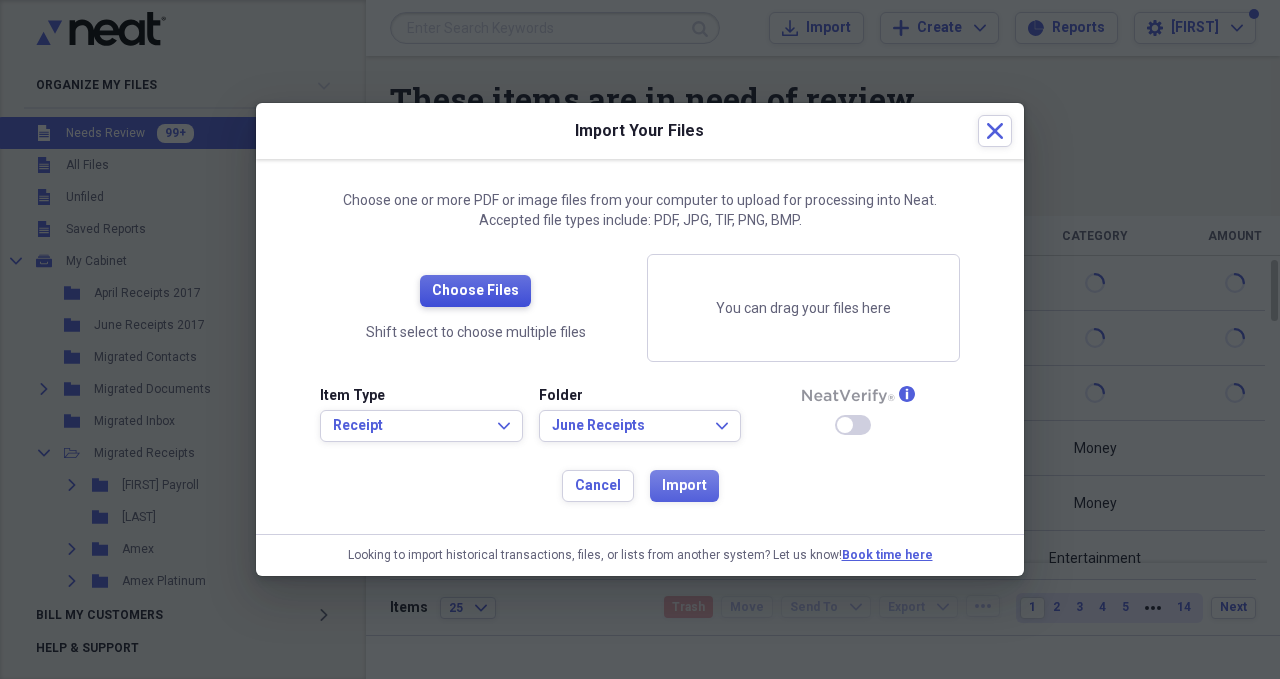 click on "Choose Files" at bounding box center (475, 291) 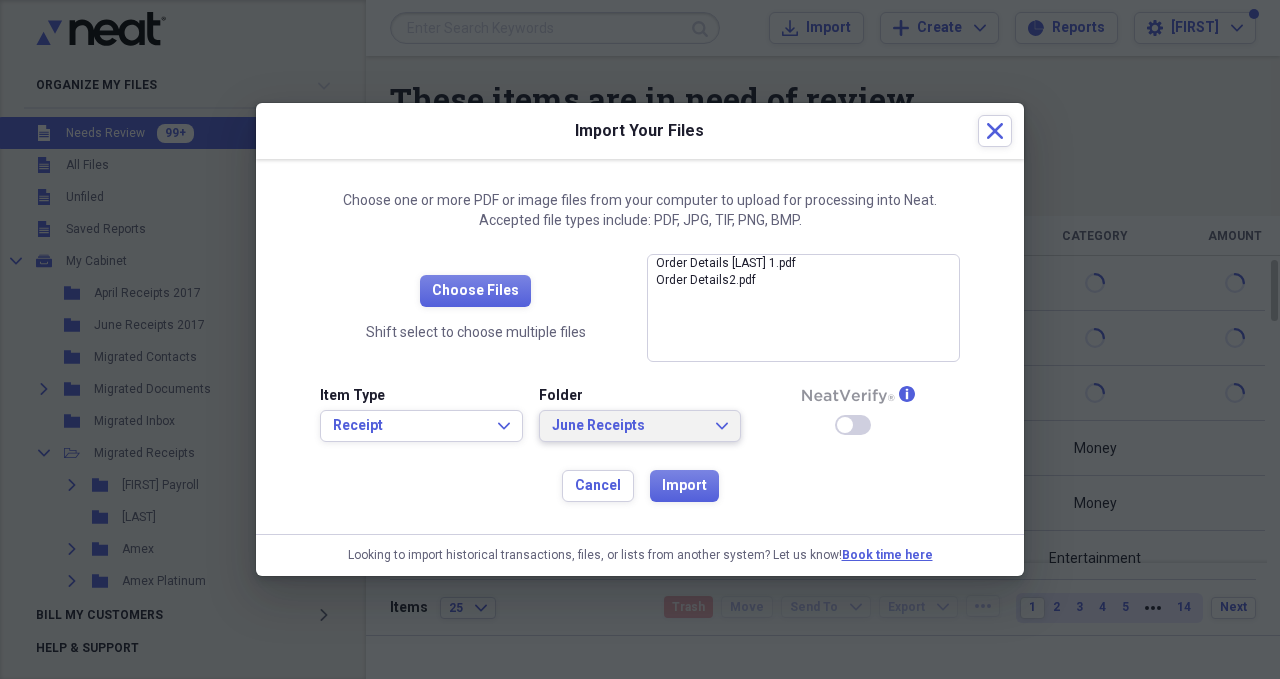 click on "June Receipts" at bounding box center (628, 426) 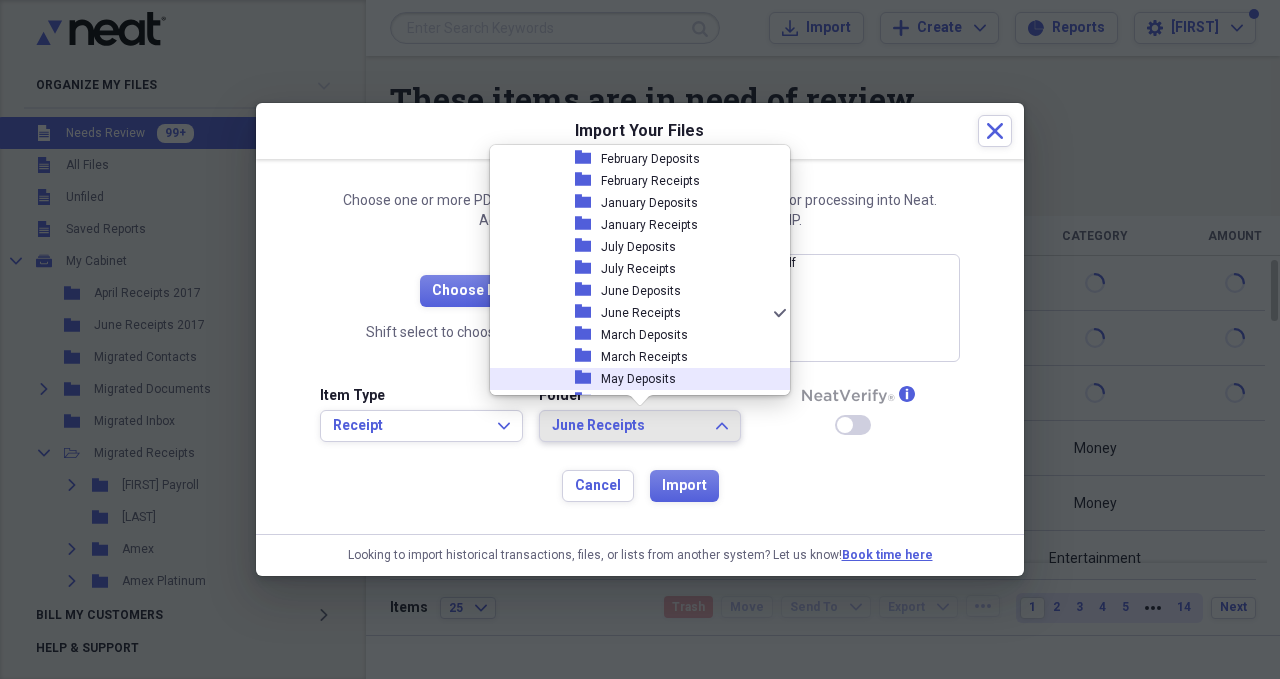 scroll, scrollTop: 1014, scrollLeft: 0, axis: vertical 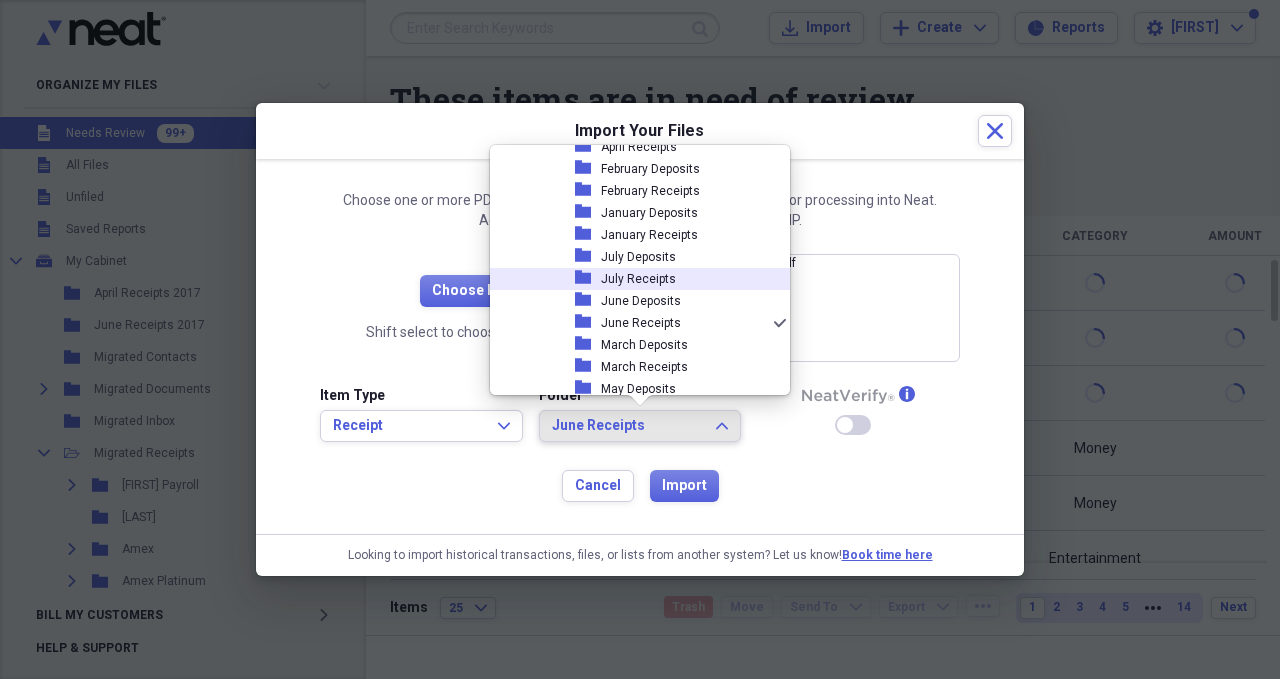 click on "July Receipts" at bounding box center [638, 279] 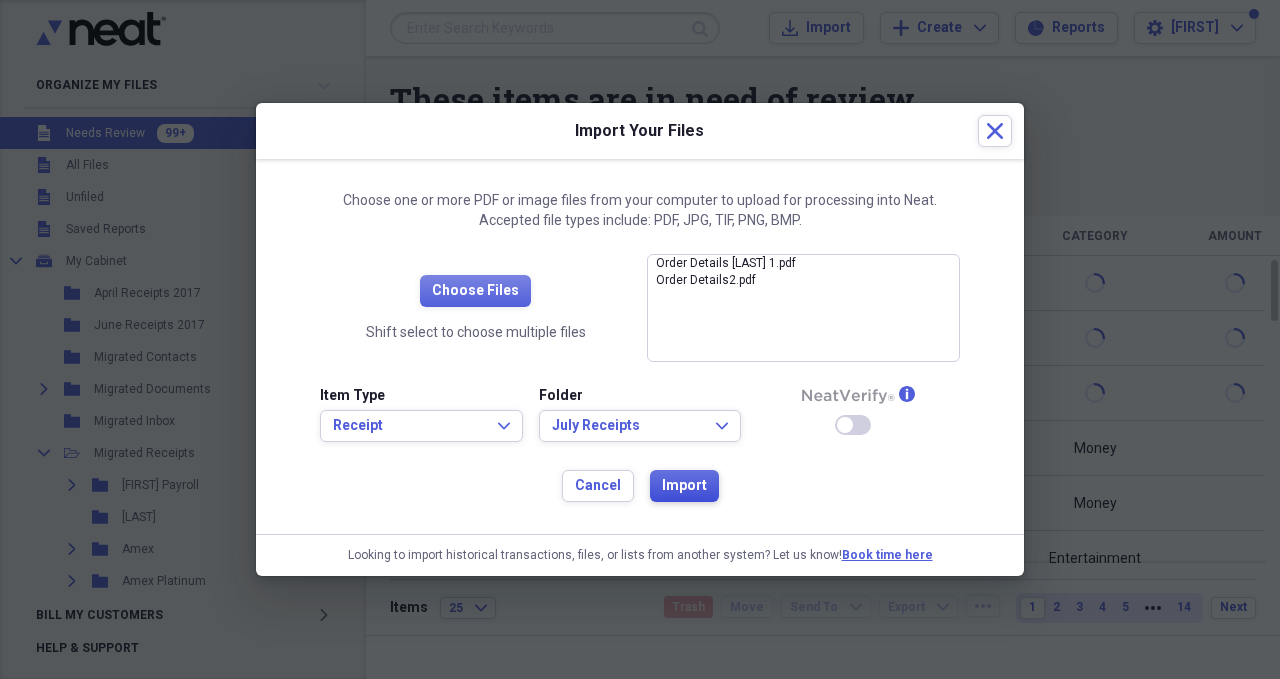 click on "Import" at bounding box center [684, 486] 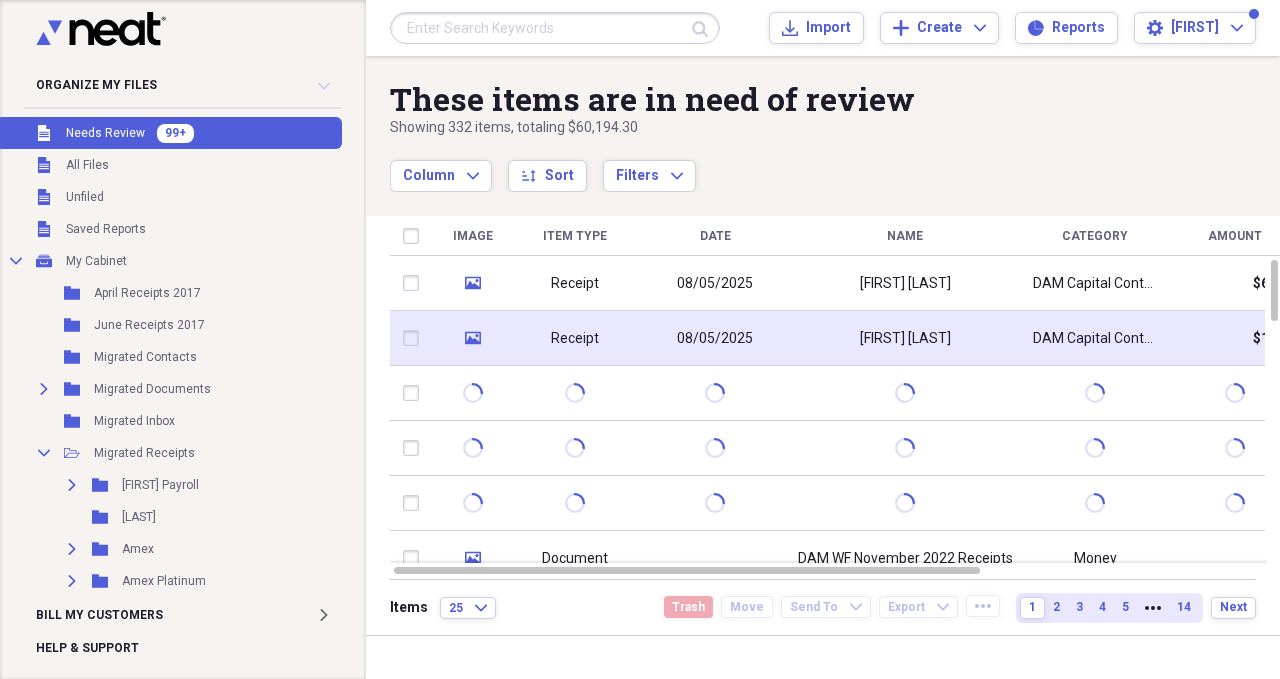 click on "[FIRST] [LAST]" at bounding box center (905, 339) 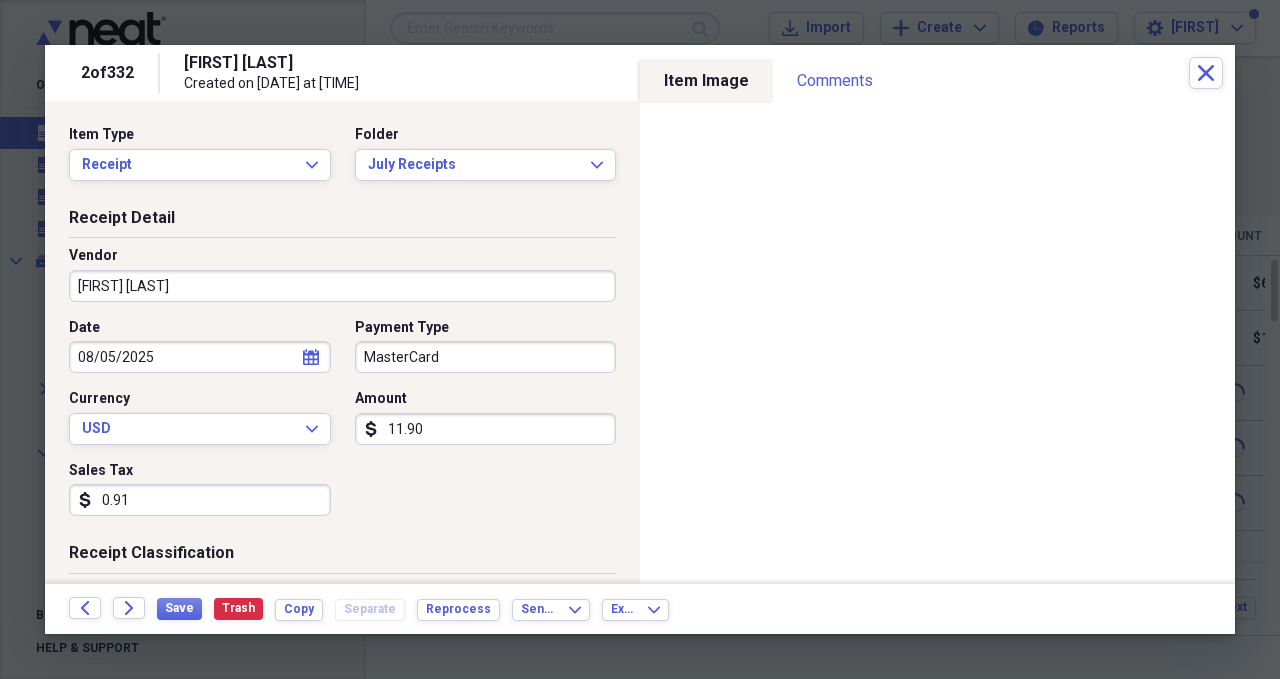 click on "[FIRST] [LAST]" at bounding box center [342, 286] 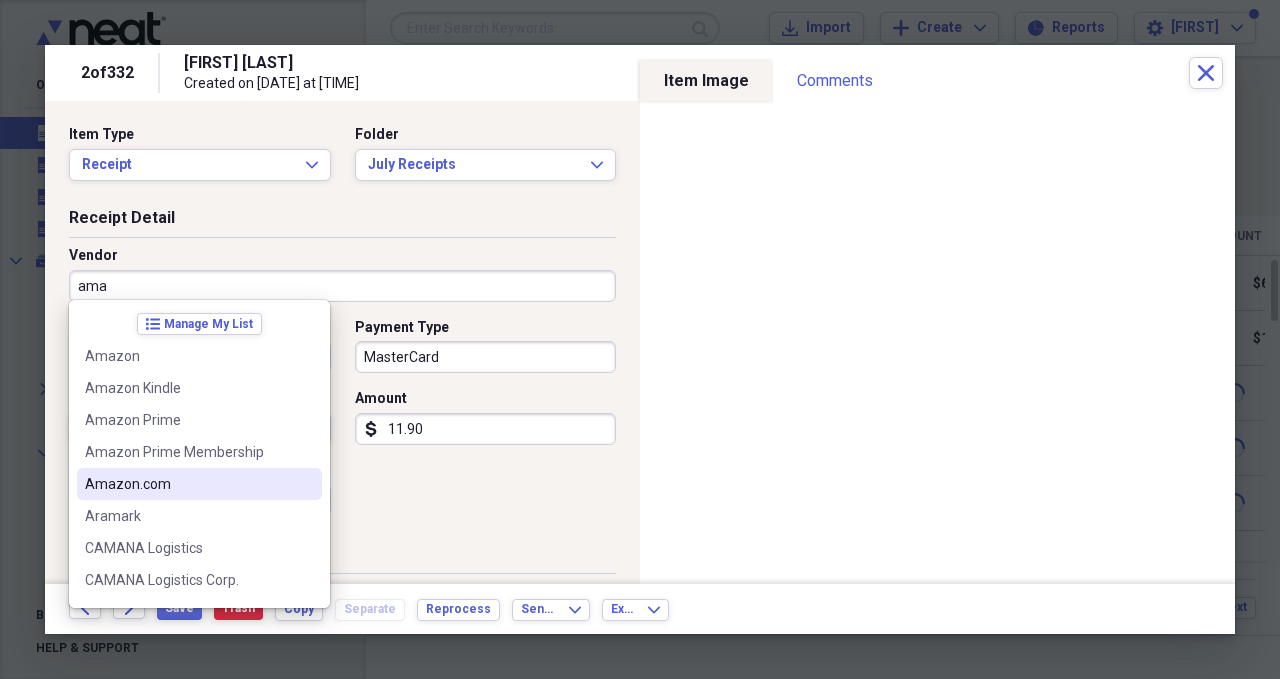 click on "Amazon.com" at bounding box center (187, 484) 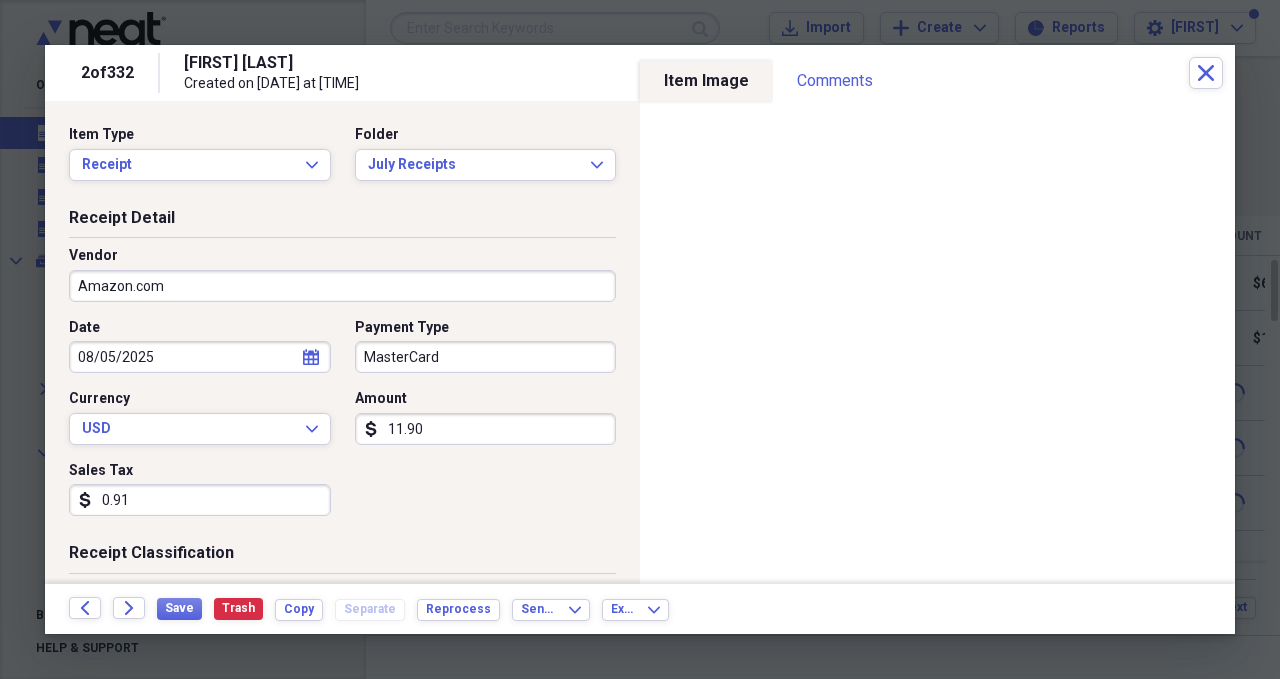 type on "Books" 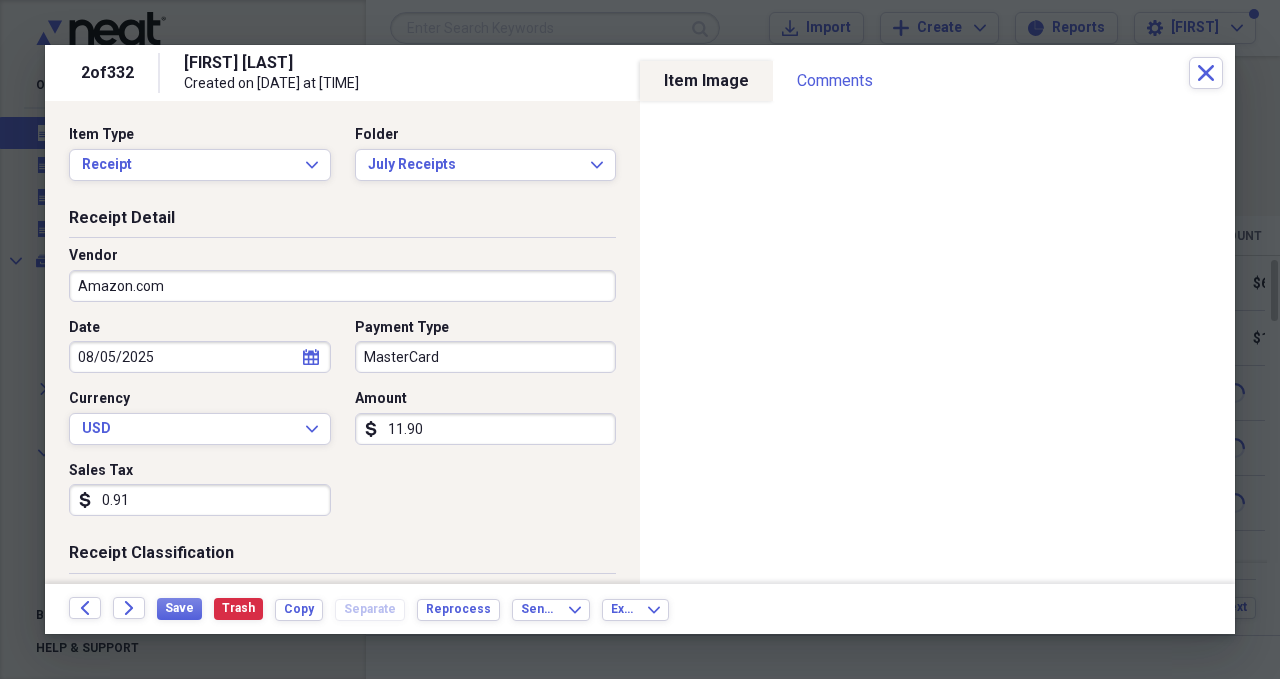 click on "08/05/2025" at bounding box center (200, 357) 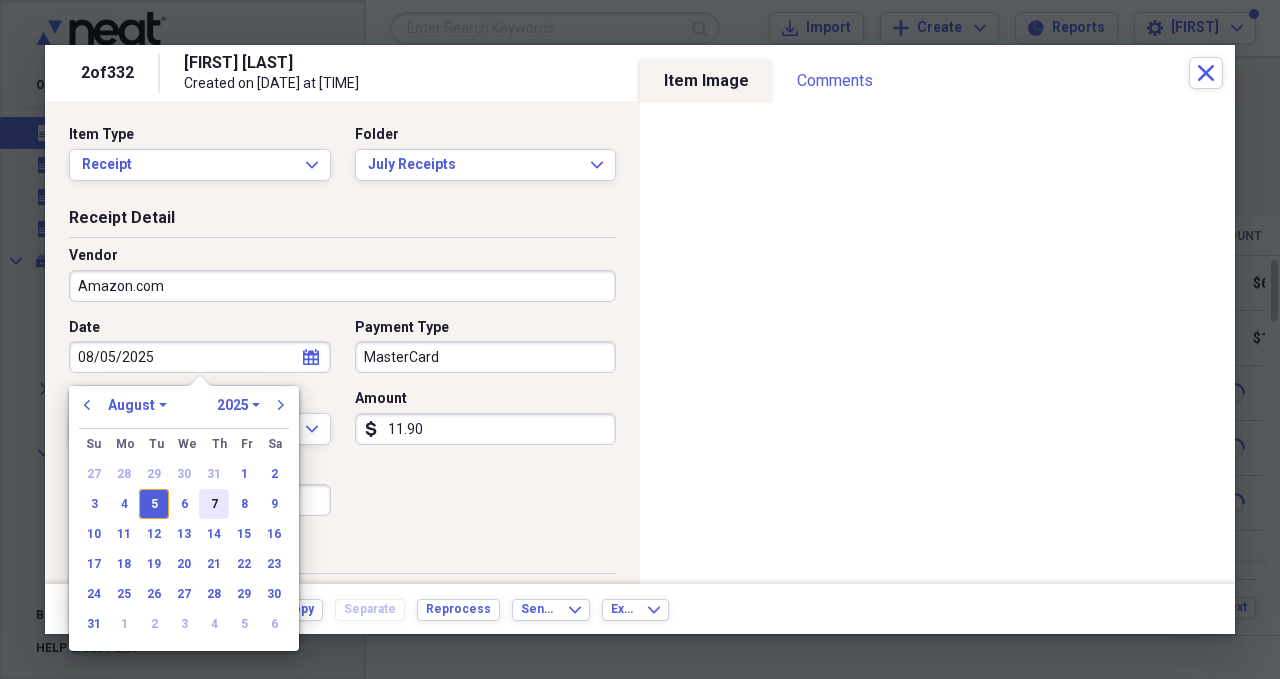 click on "7" at bounding box center (214, 504) 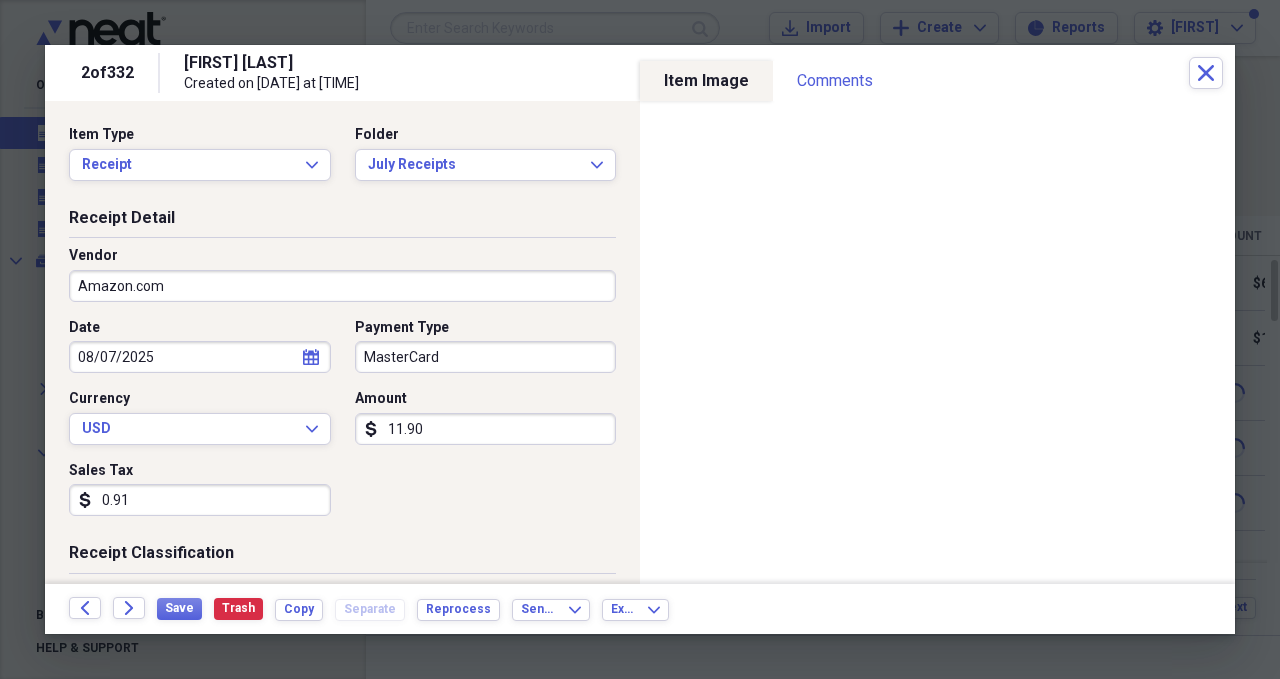click on "MasterCard" at bounding box center [486, 357] 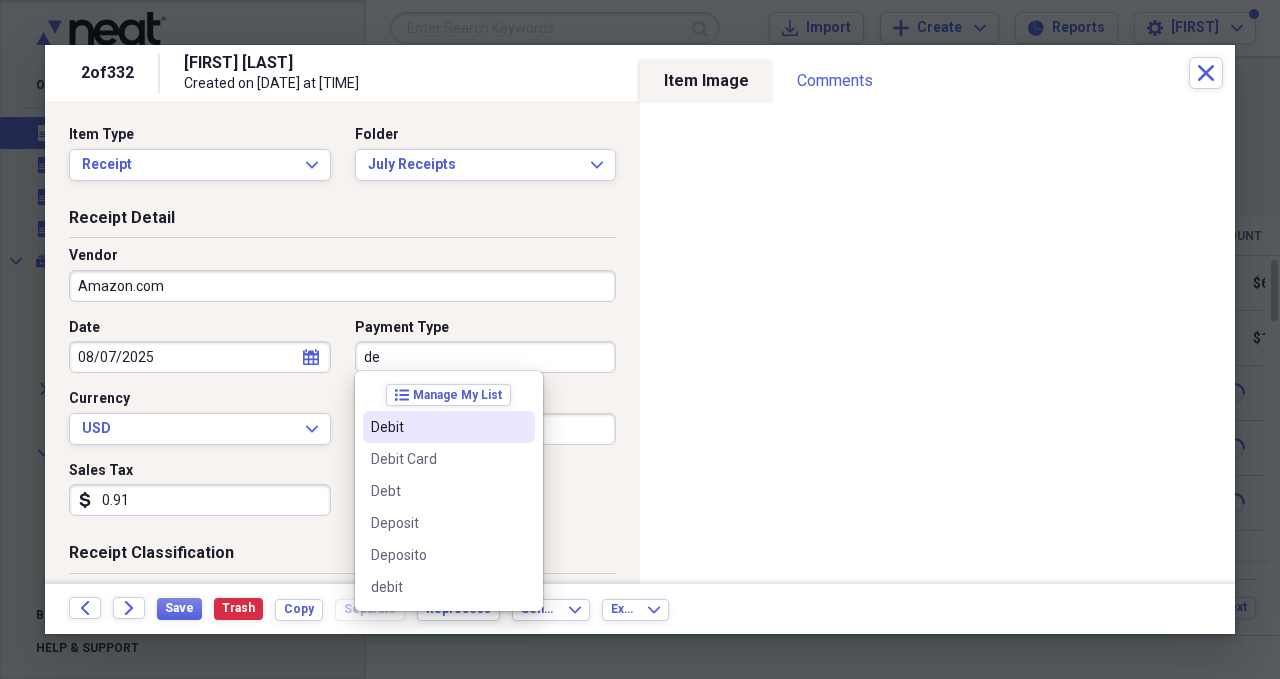 click on "Debit" at bounding box center (437, 427) 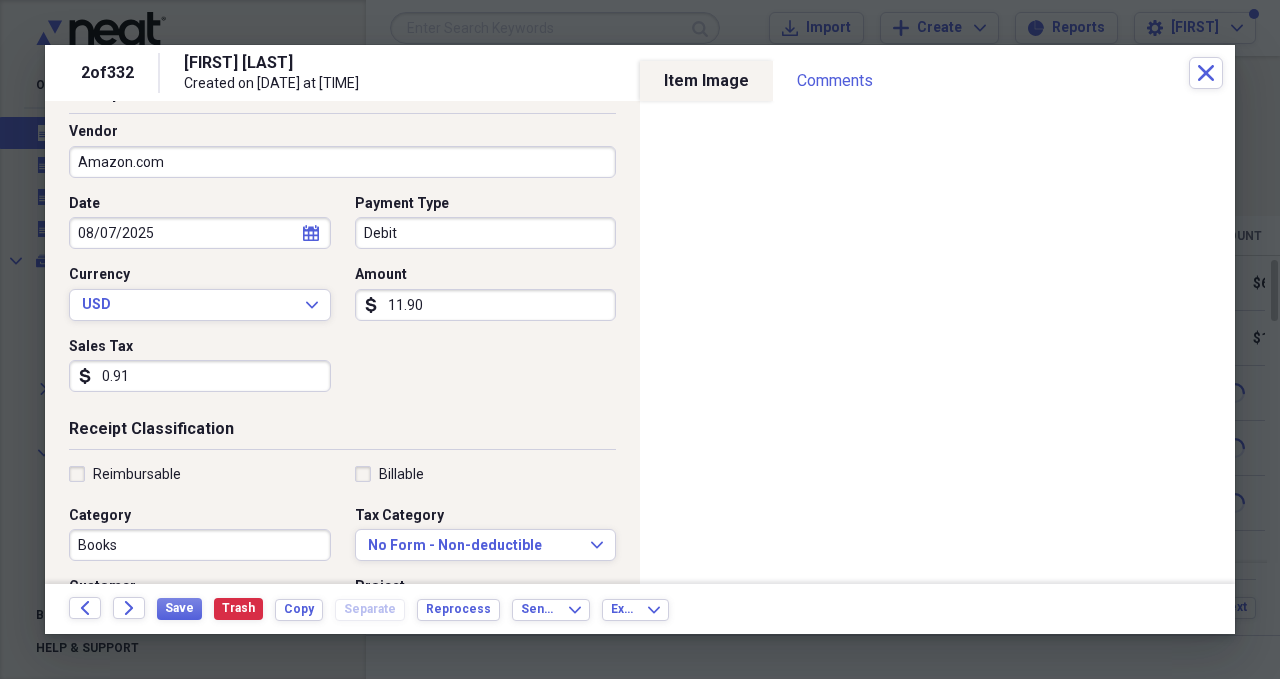 scroll, scrollTop: 145, scrollLeft: 0, axis: vertical 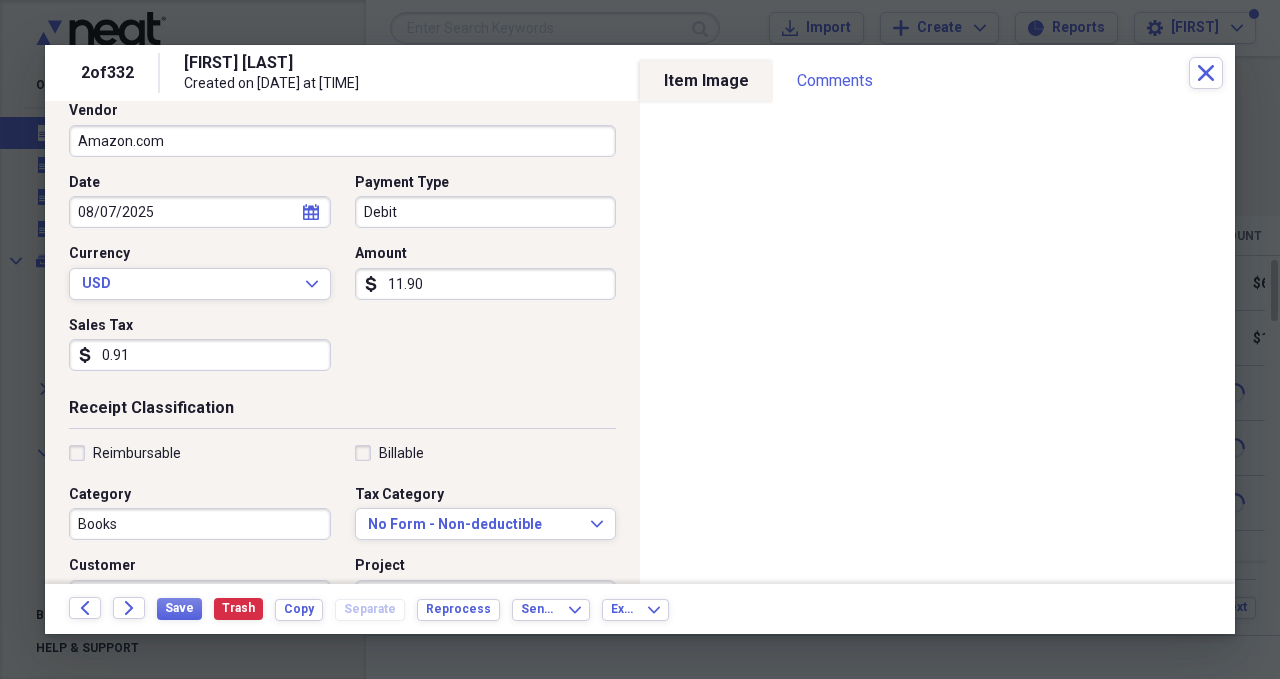 click on "Books" at bounding box center [200, 524] 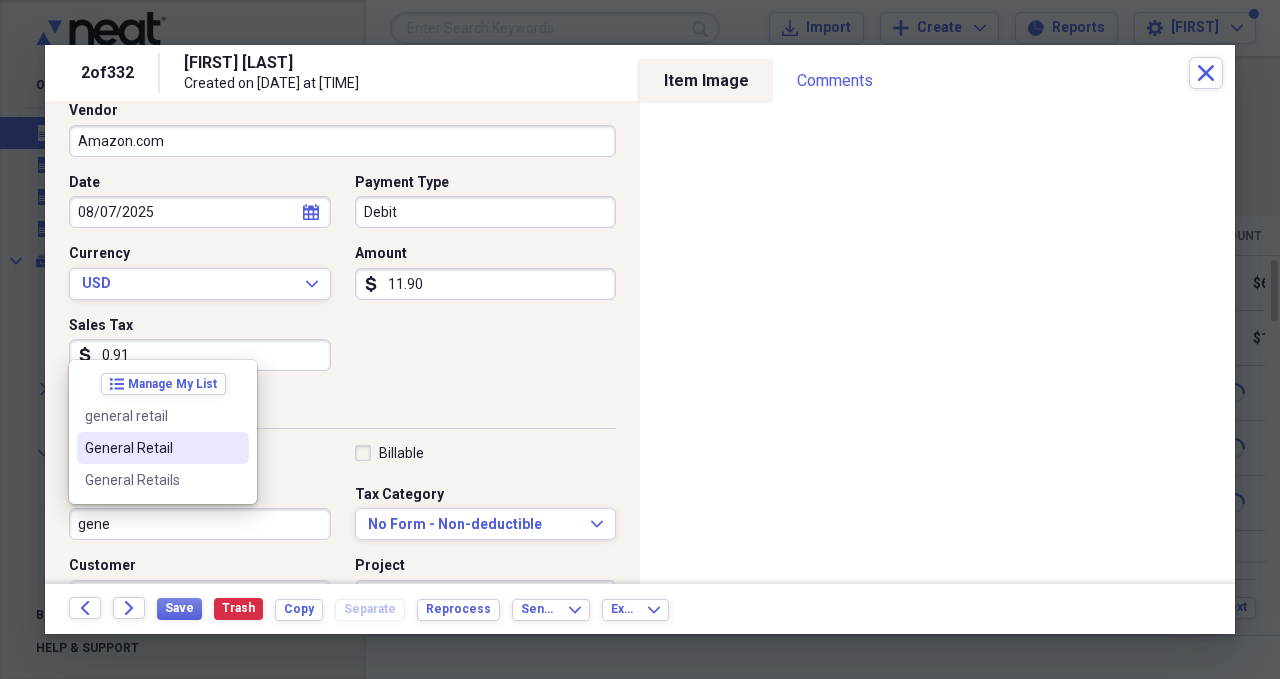 click on "General Retail" at bounding box center (151, 448) 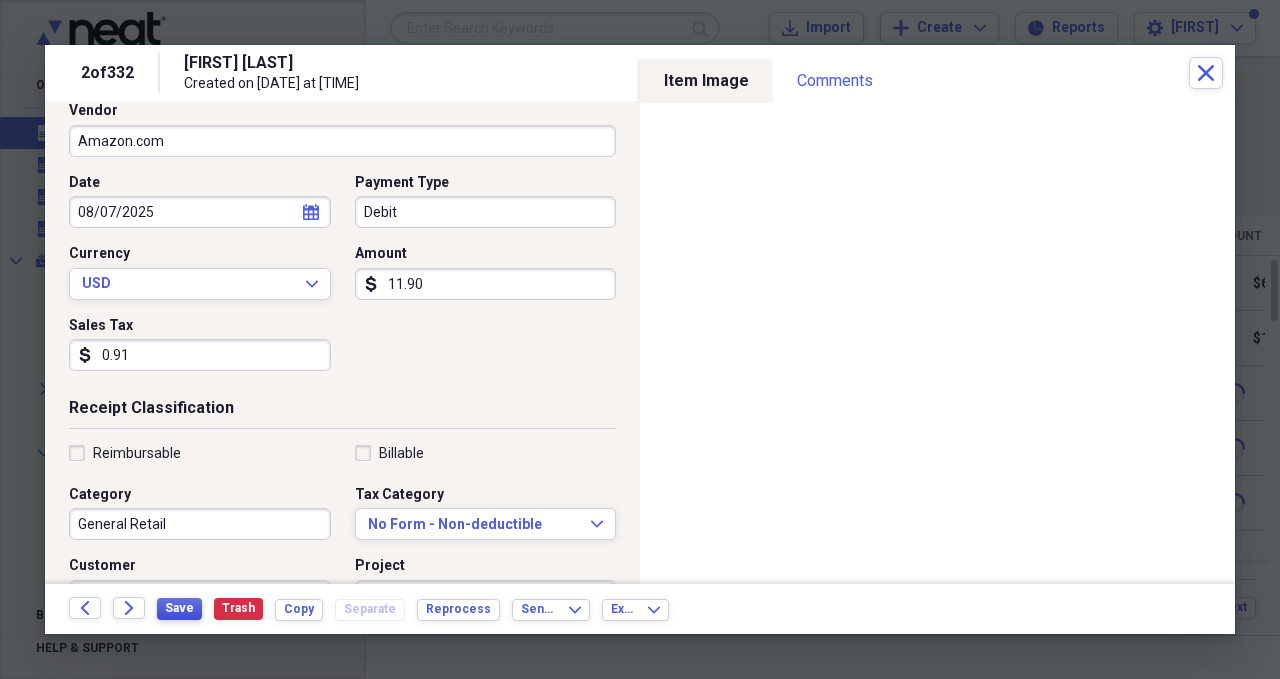 click on "Save" at bounding box center [179, 608] 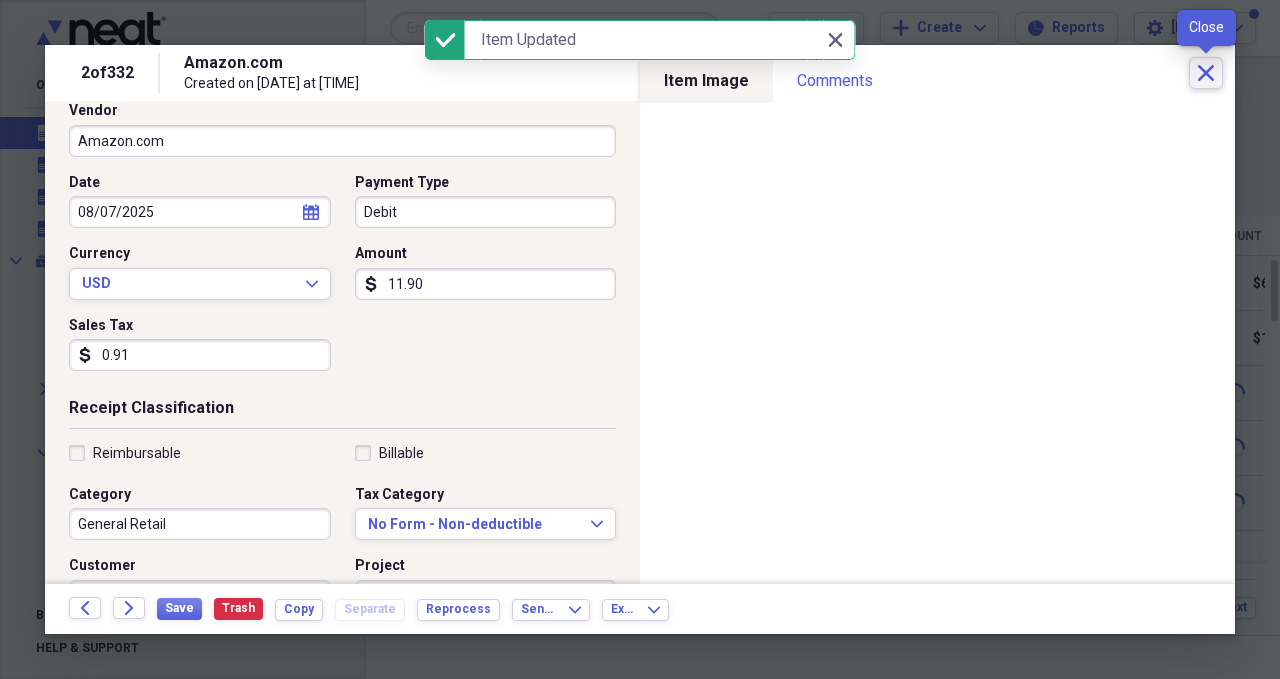 click 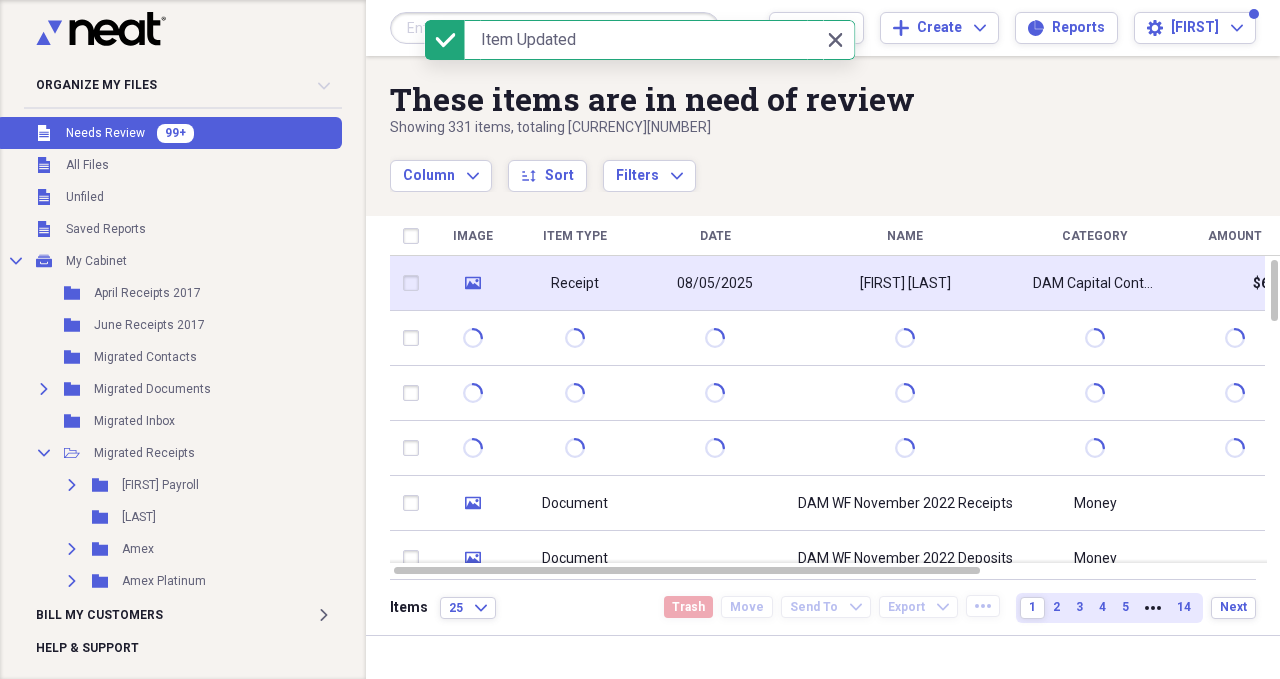 click on "08/05/2025" at bounding box center (715, 284) 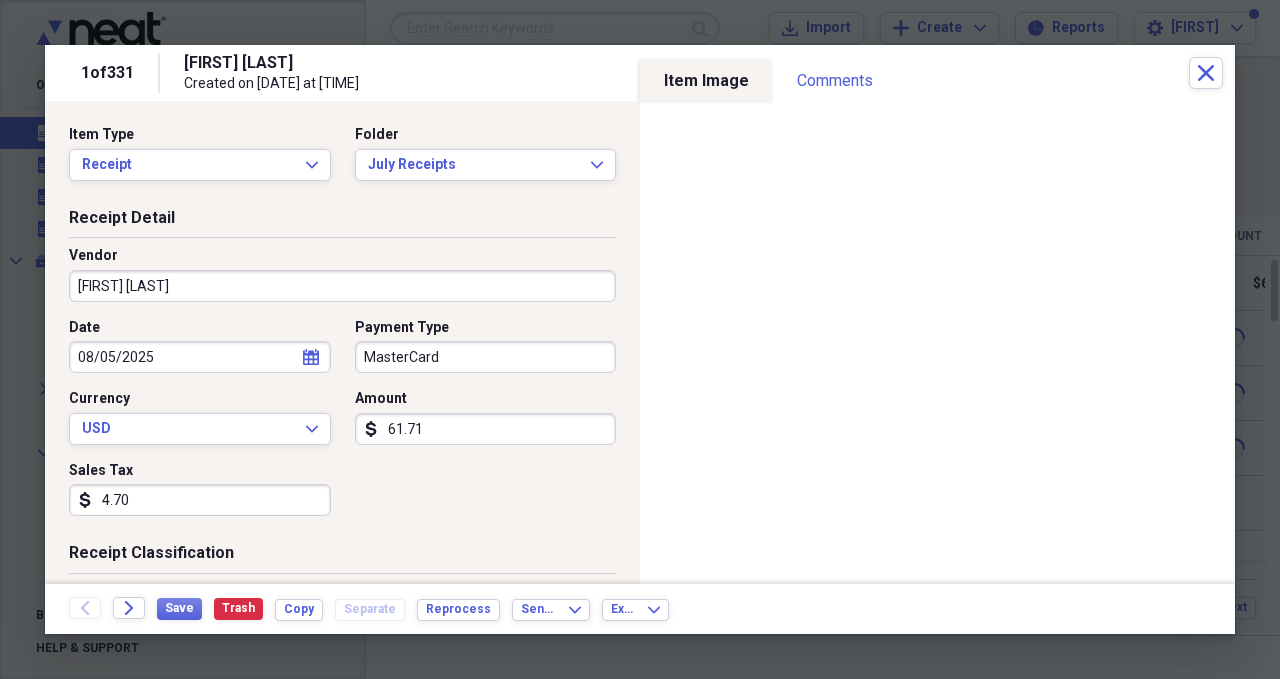 click on "[FIRST] [LAST]" at bounding box center [342, 286] 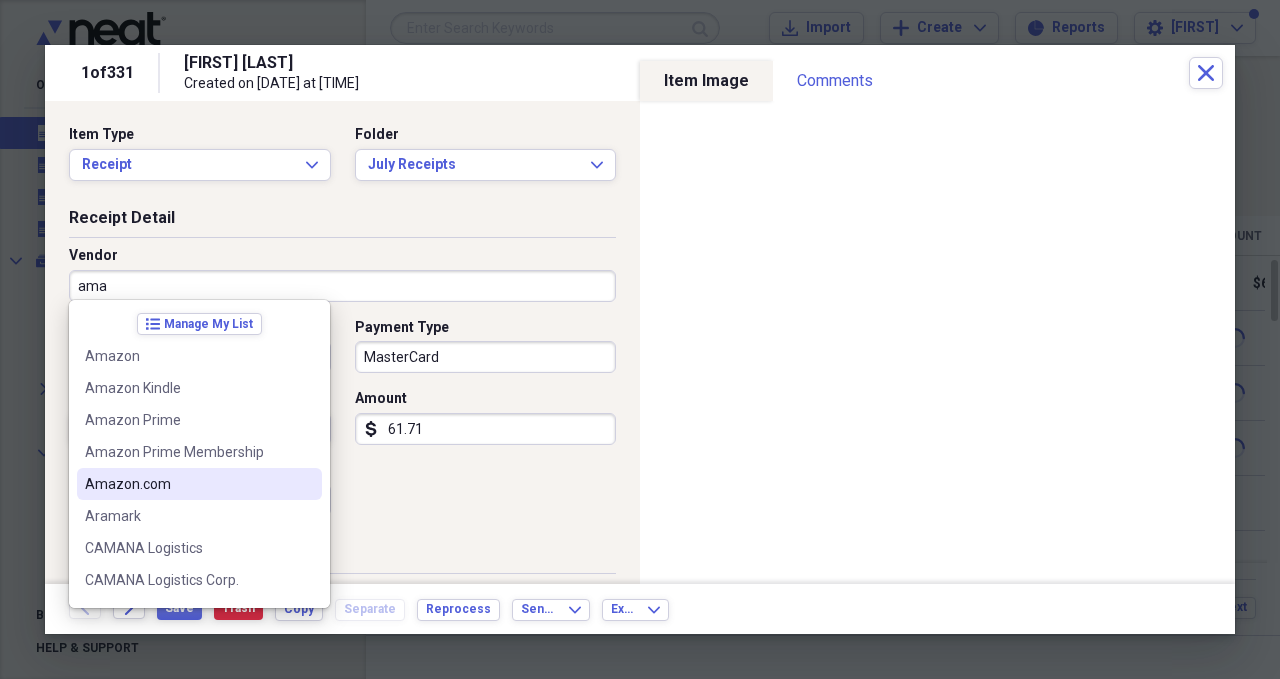 click on "Amazon.com" at bounding box center (187, 484) 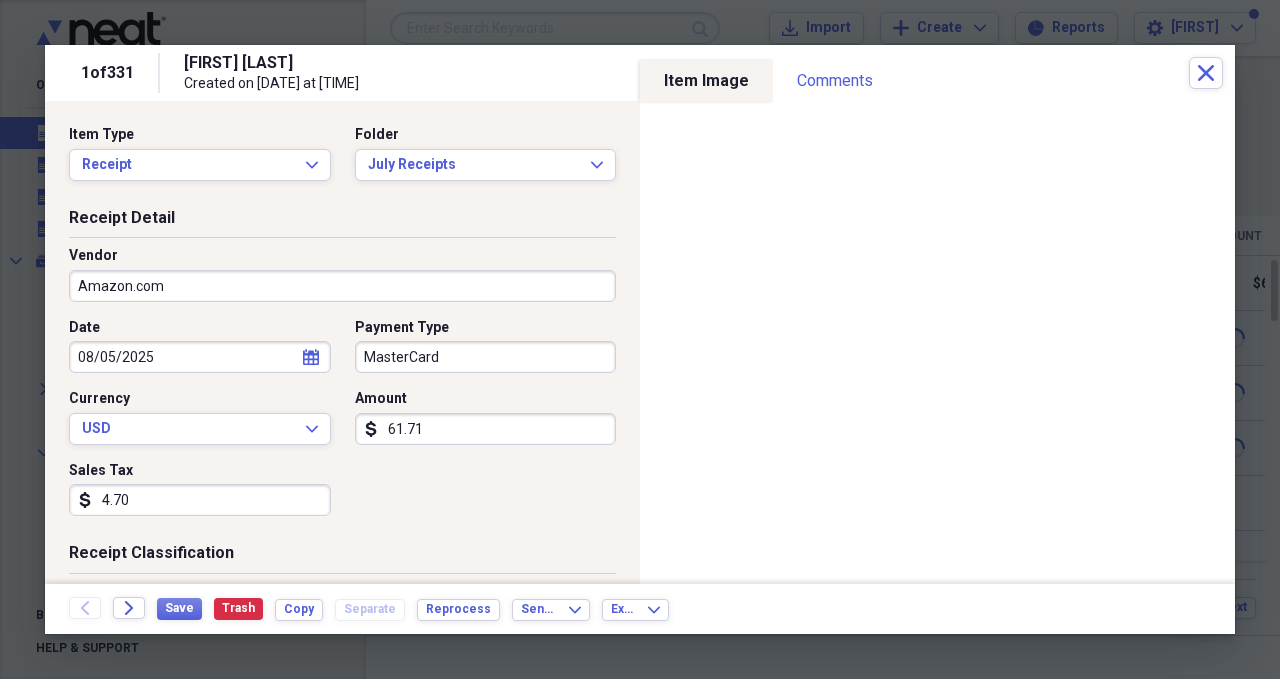 type on "Books" 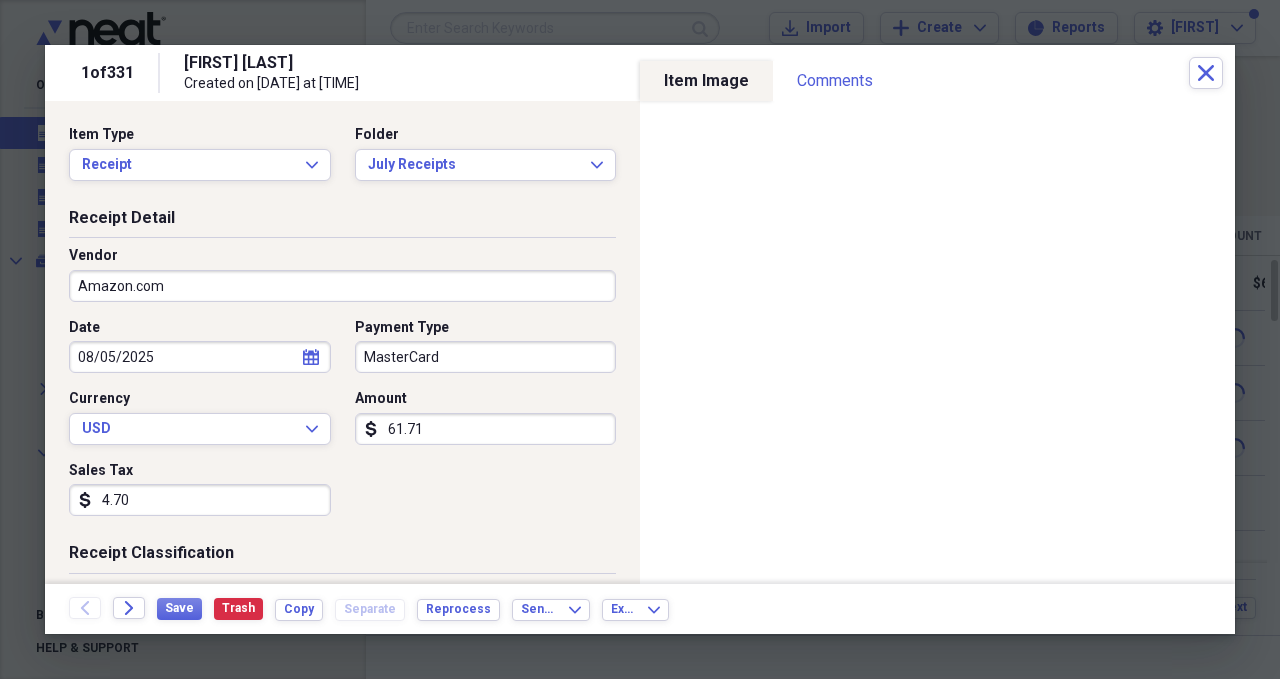 click on "08/05/2025" at bounding box center (200, 357) 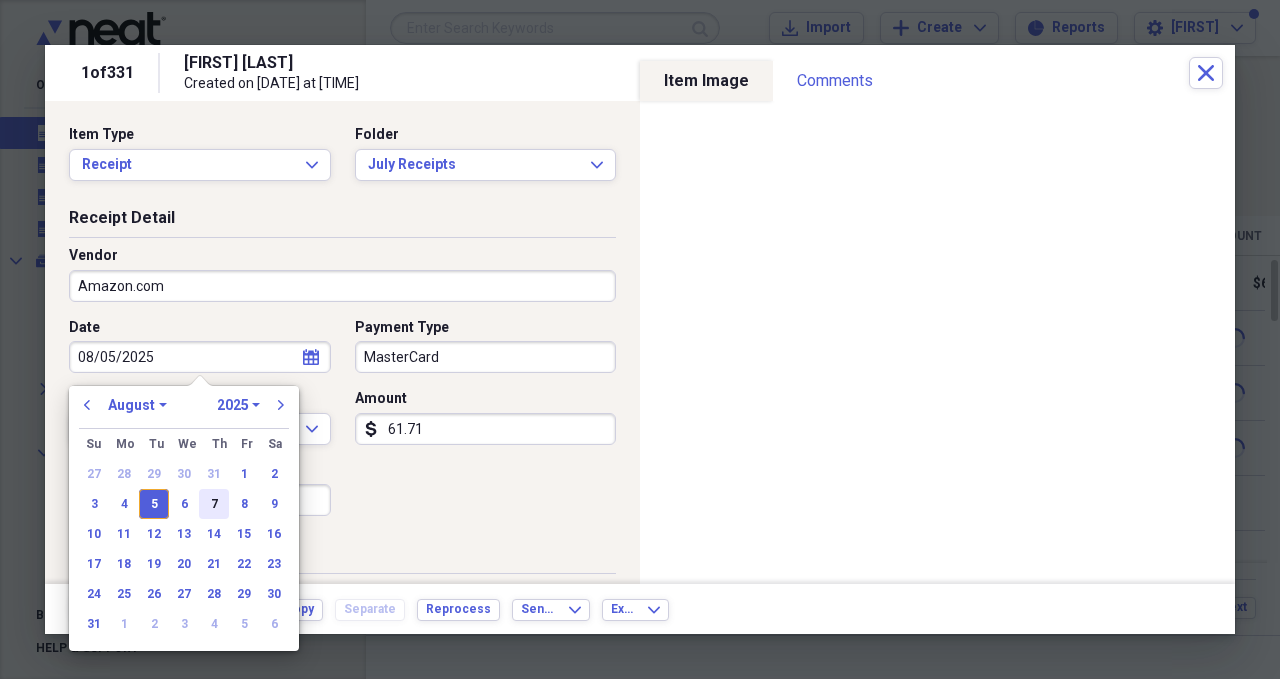 click on "7" at bounding box center (214, 504) 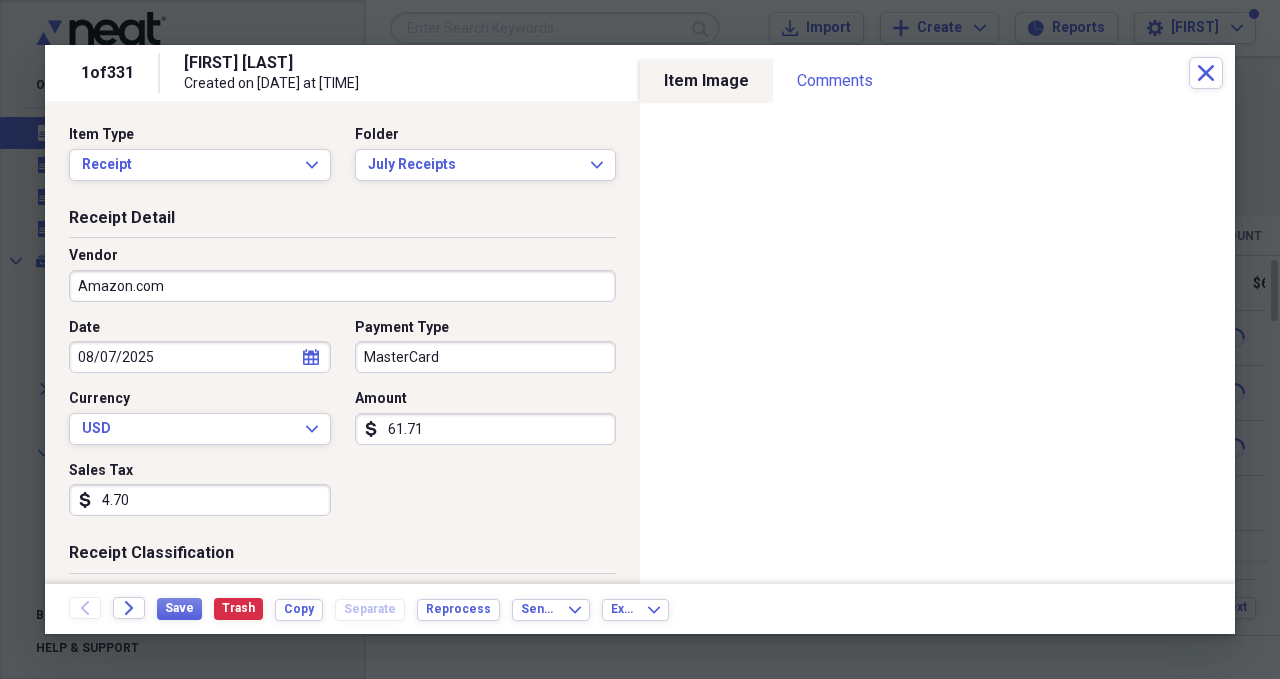 click on "MasterCard" at bounding box center [486, 357] 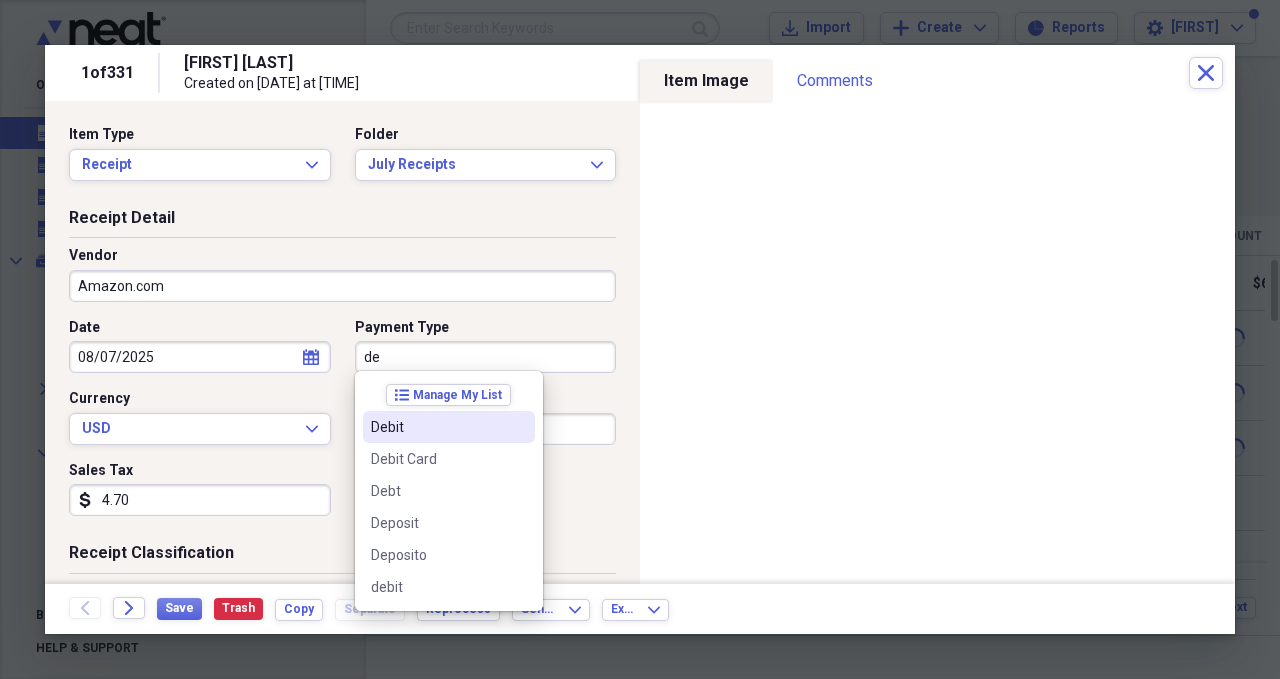 click on "Debit" at bounding box center [437, 427] 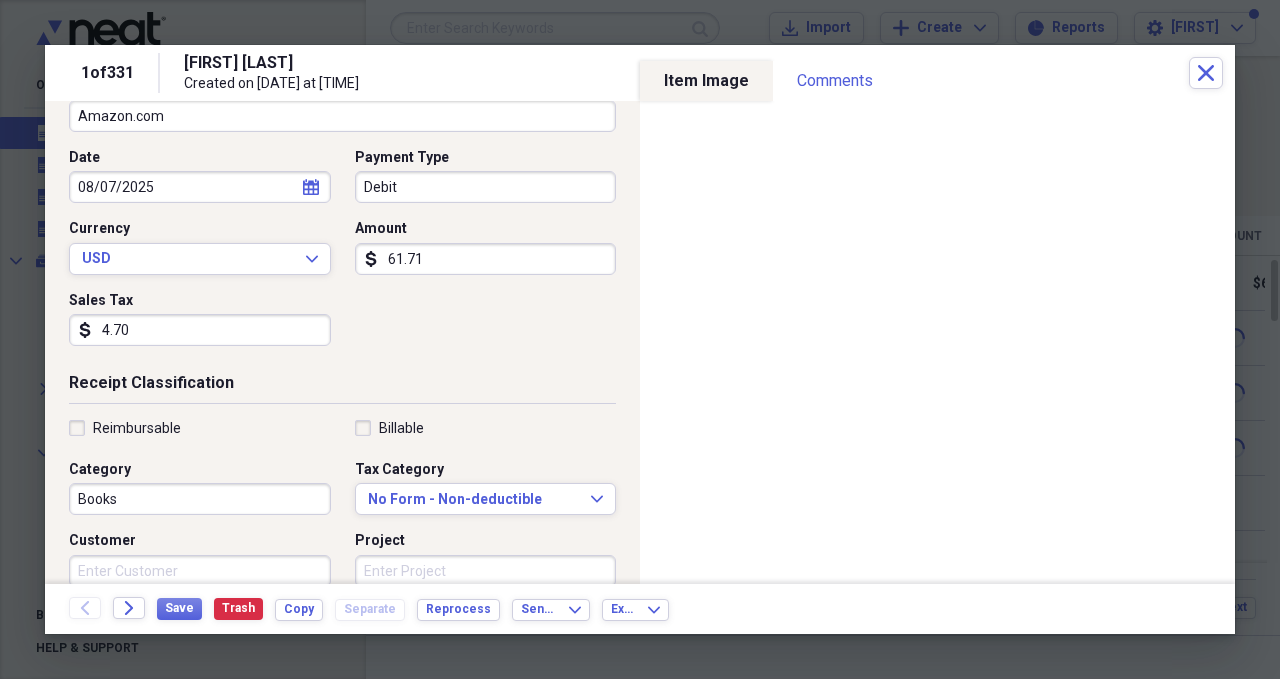 scroll, scrollTop: 188, scrollLeft: 0, axis: vertical 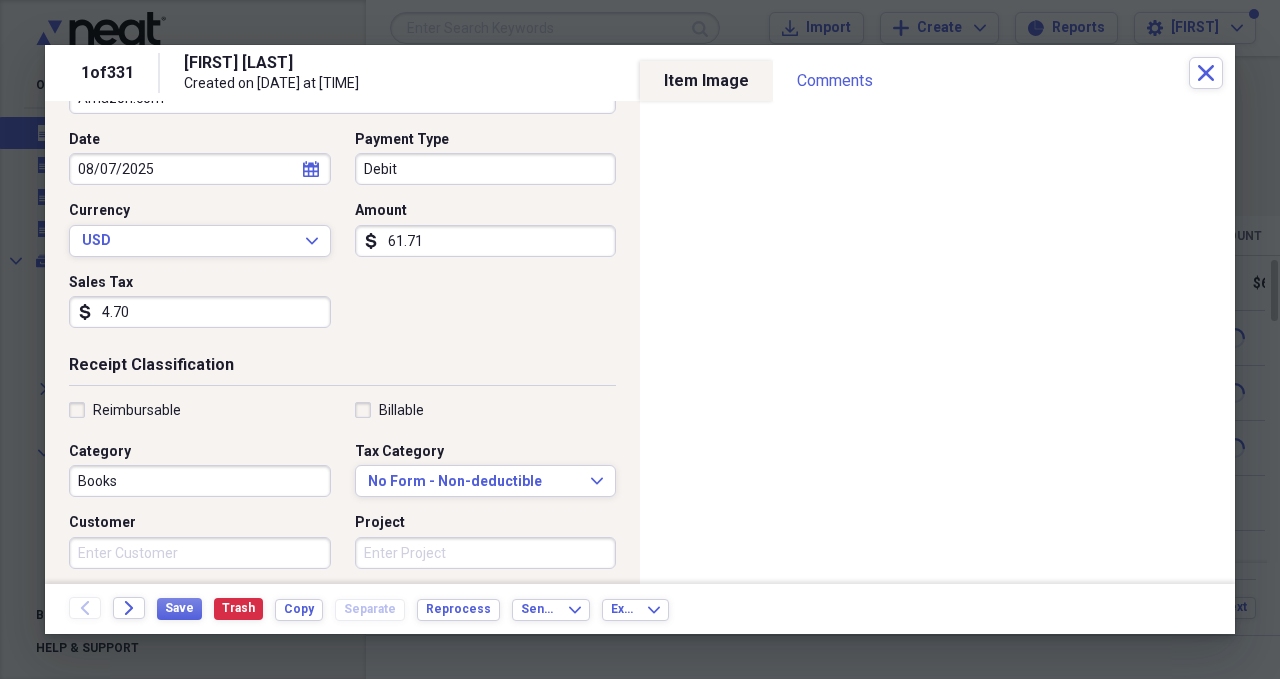 click on "Books" at bounding box center [200, 481] 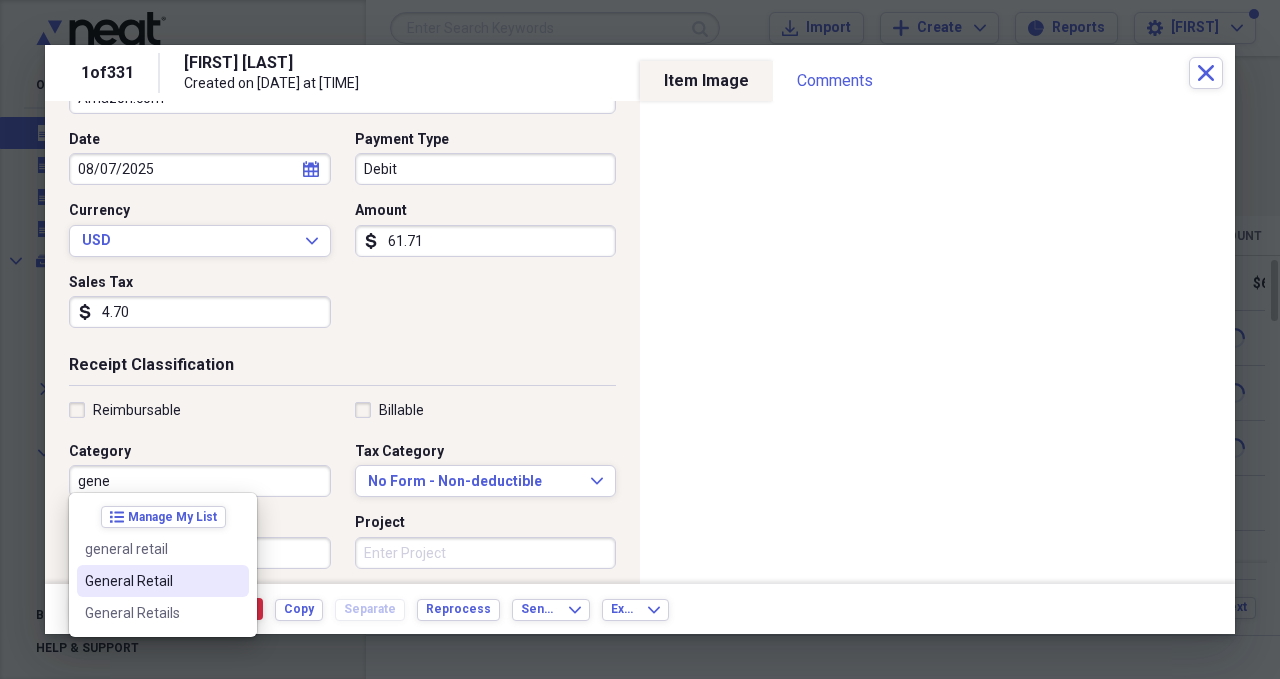 click on "General Retail" at bounding box center (151, 581) 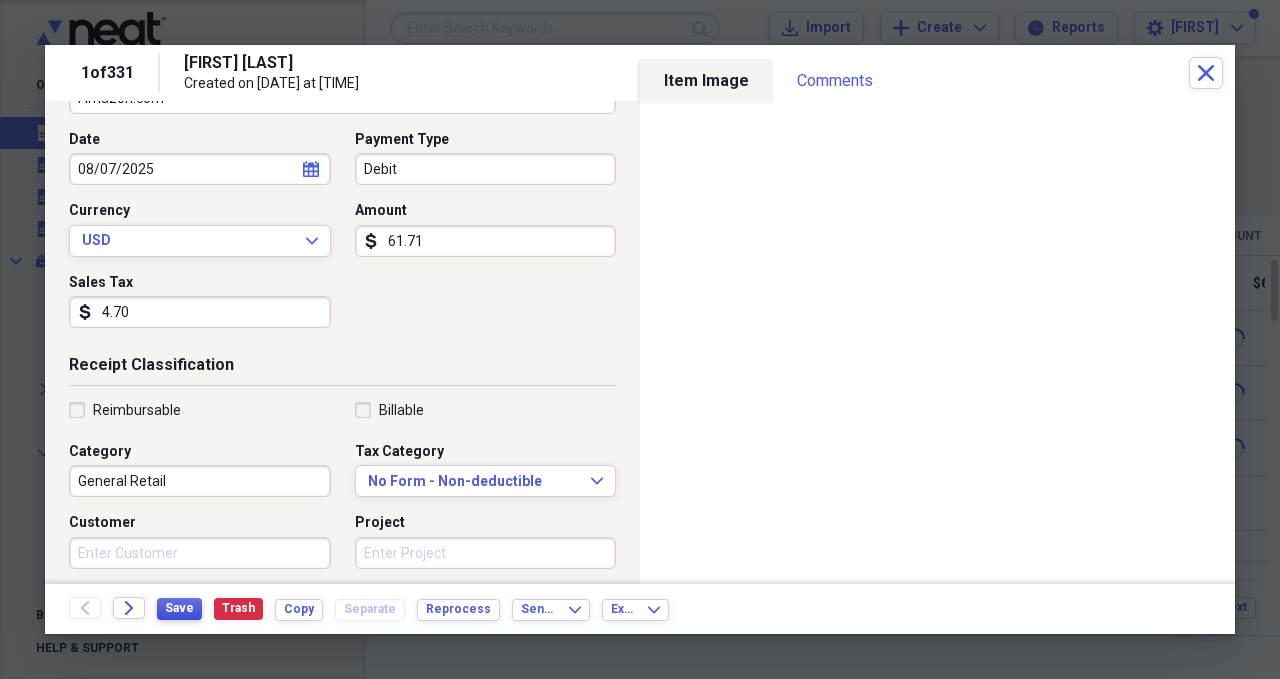 click on "Save" at bounding box center (179, 608) 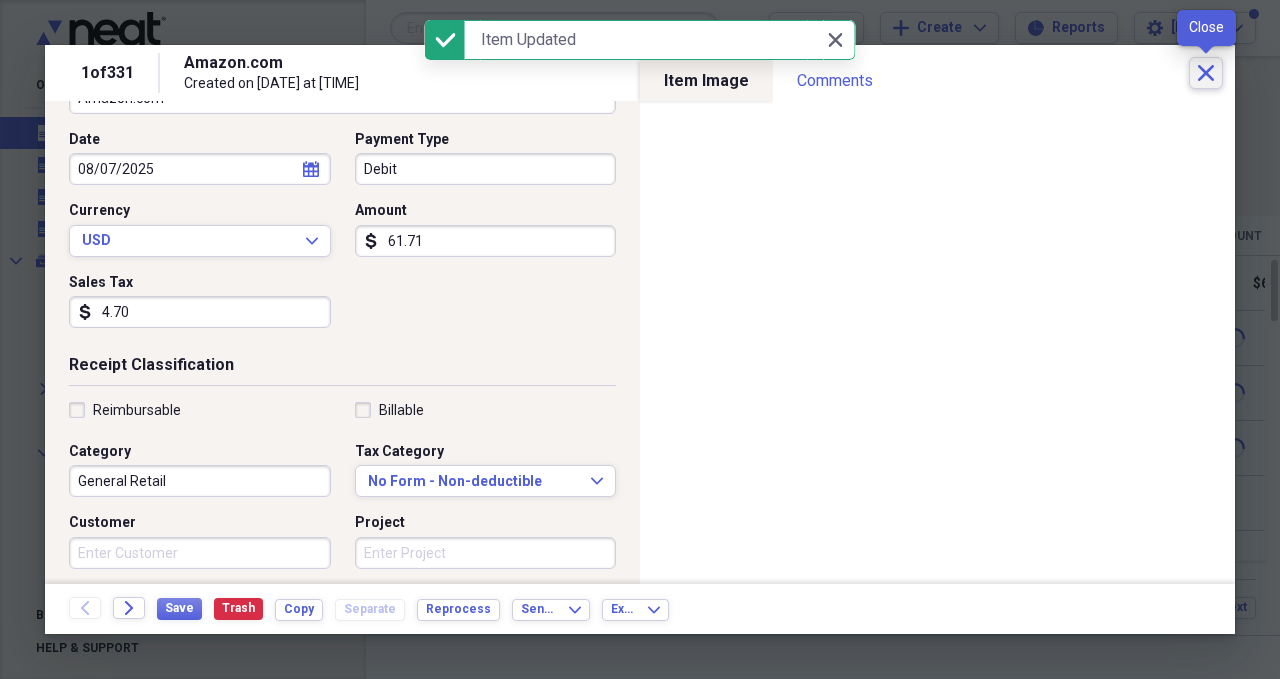 click on "Close" 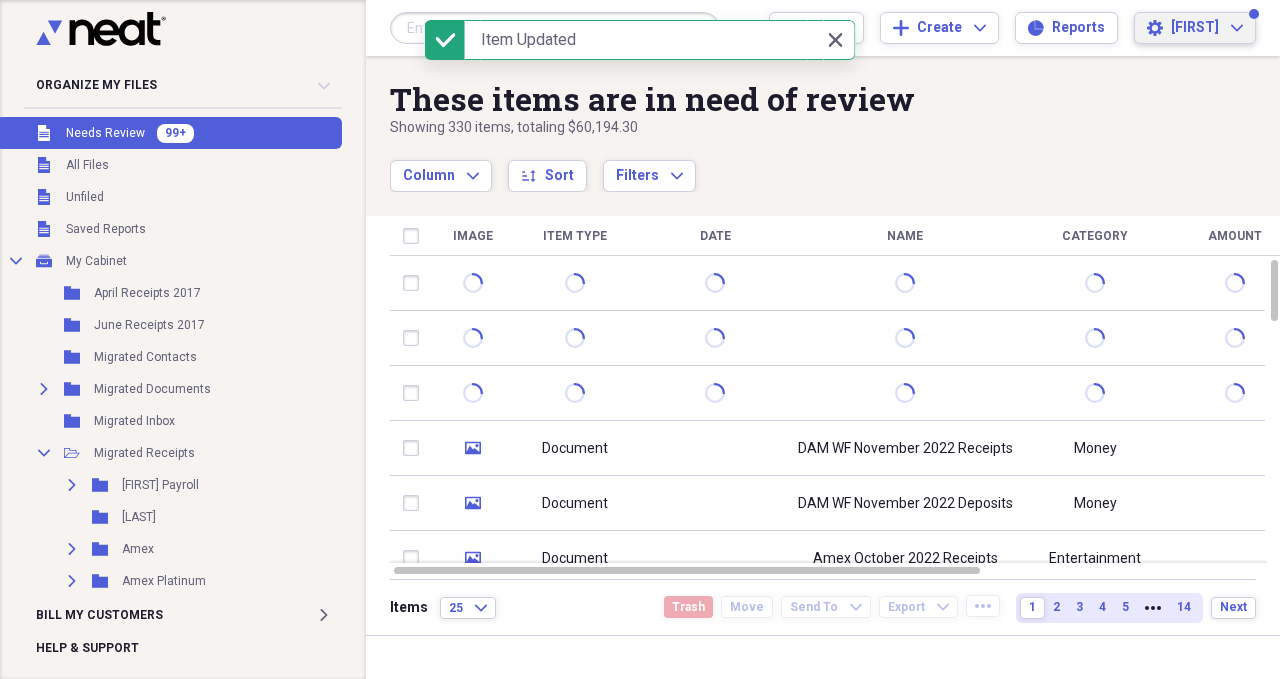 click on "Expand" 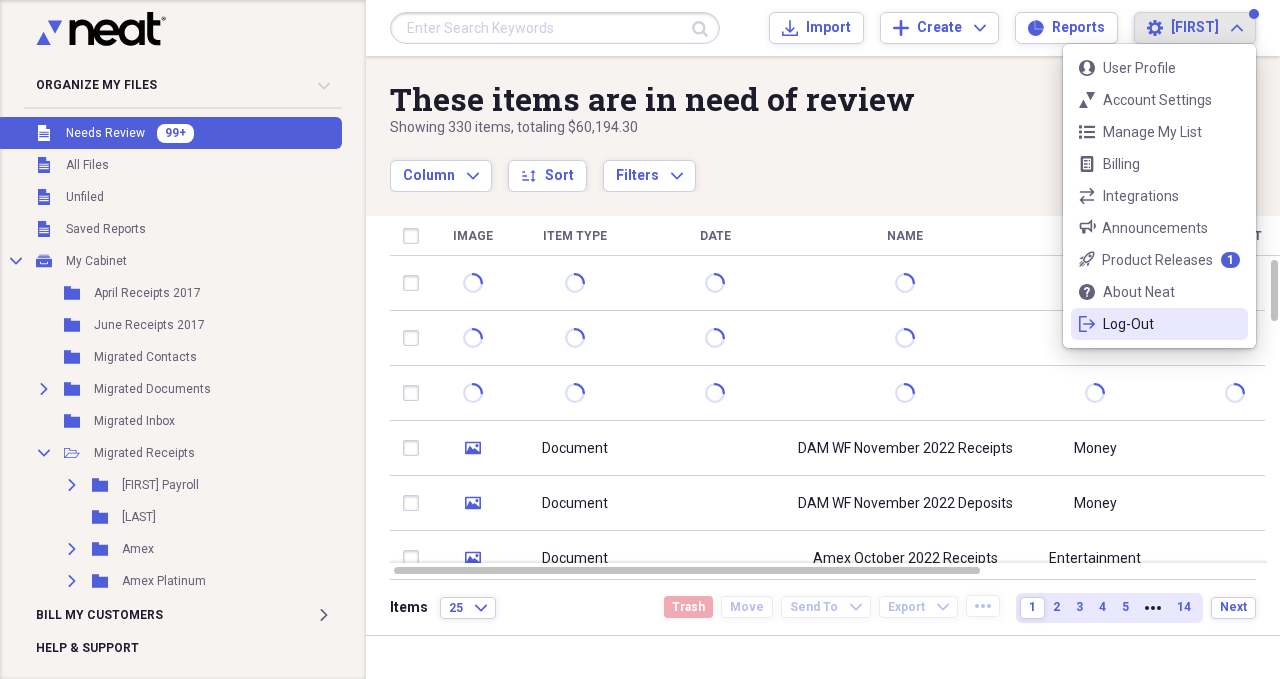 click on "Log-Out" at bounding box center [1159, 324] 